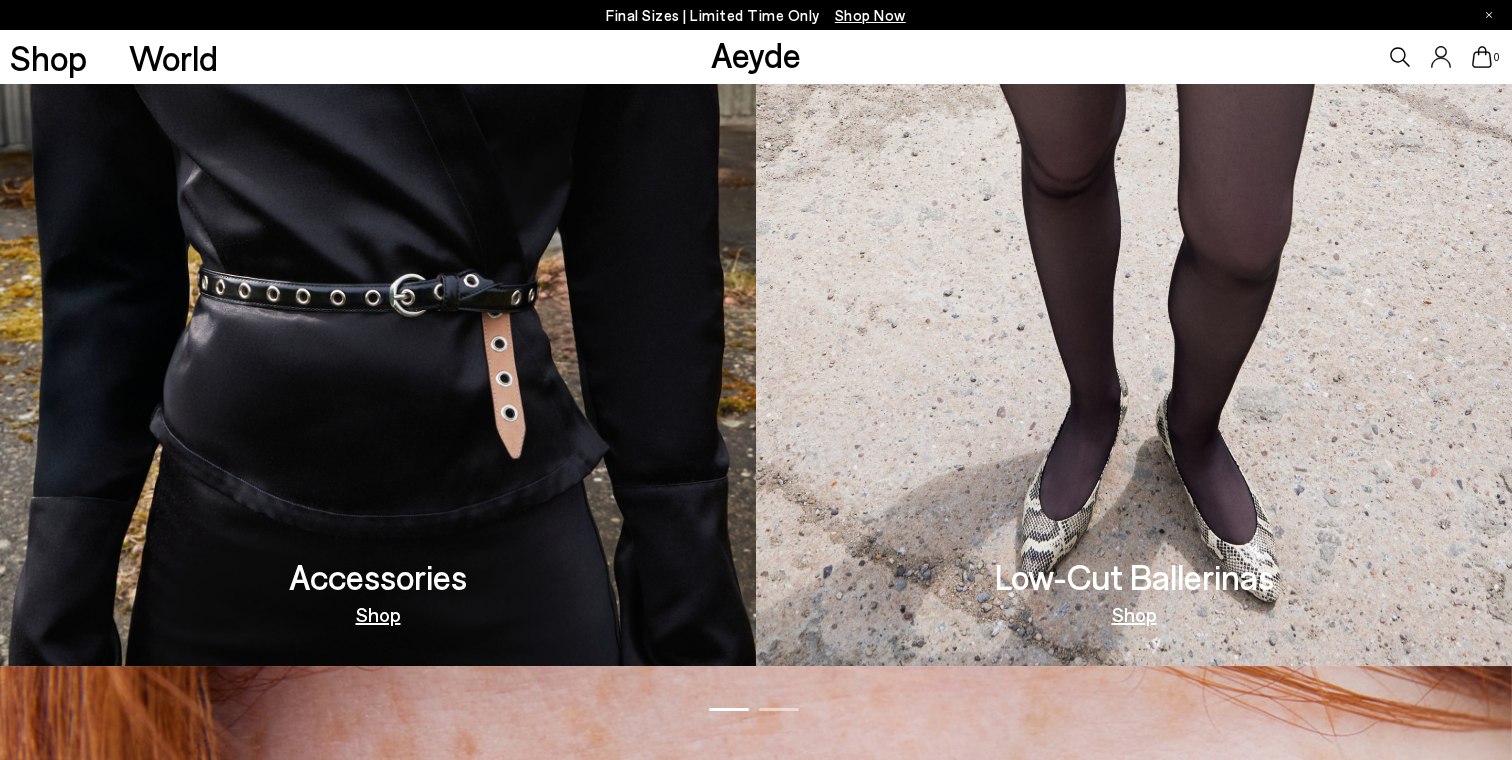 scroll, scrollTop: 2083, scrollLeft: 0, axis: vertical 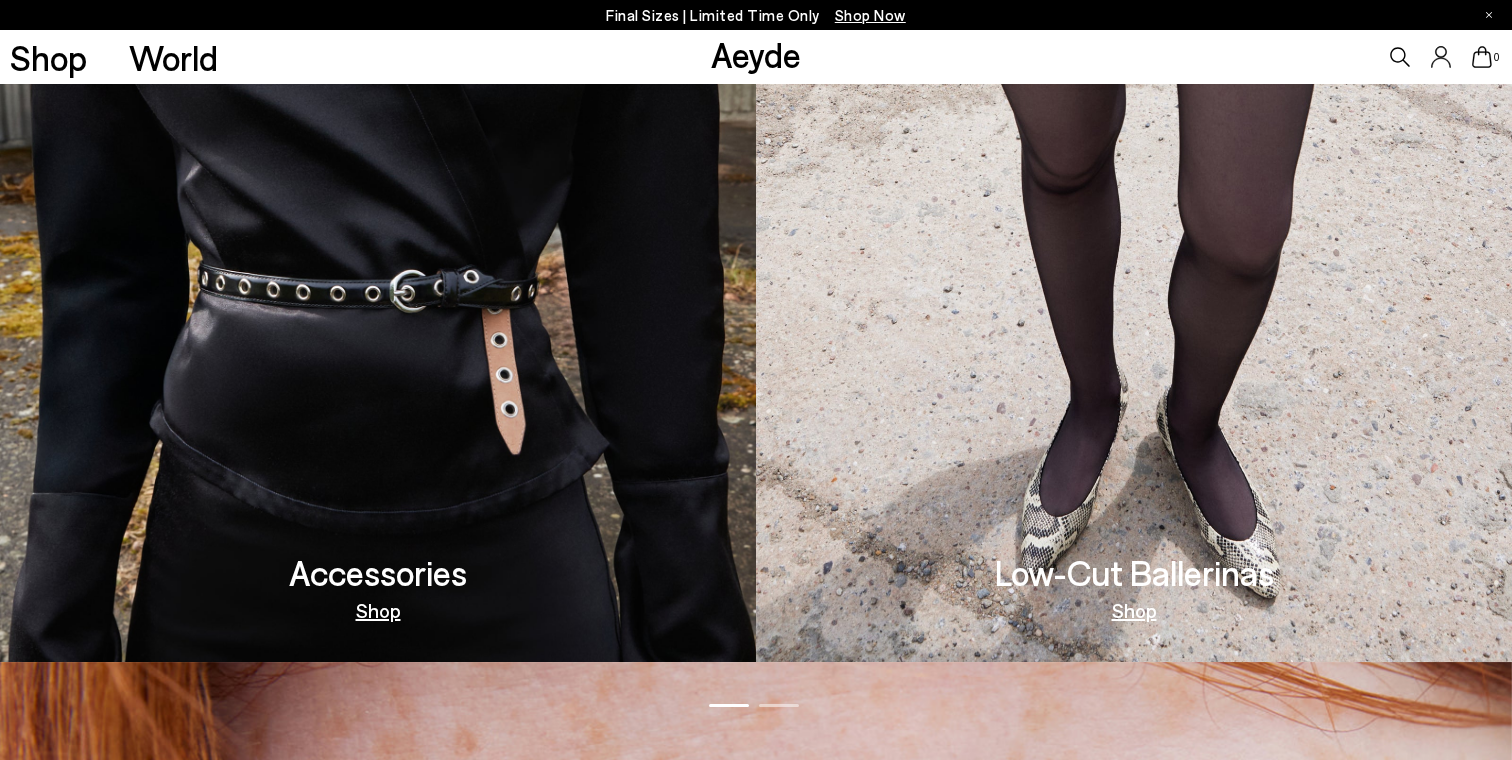 click at bounding box center [378, 297] 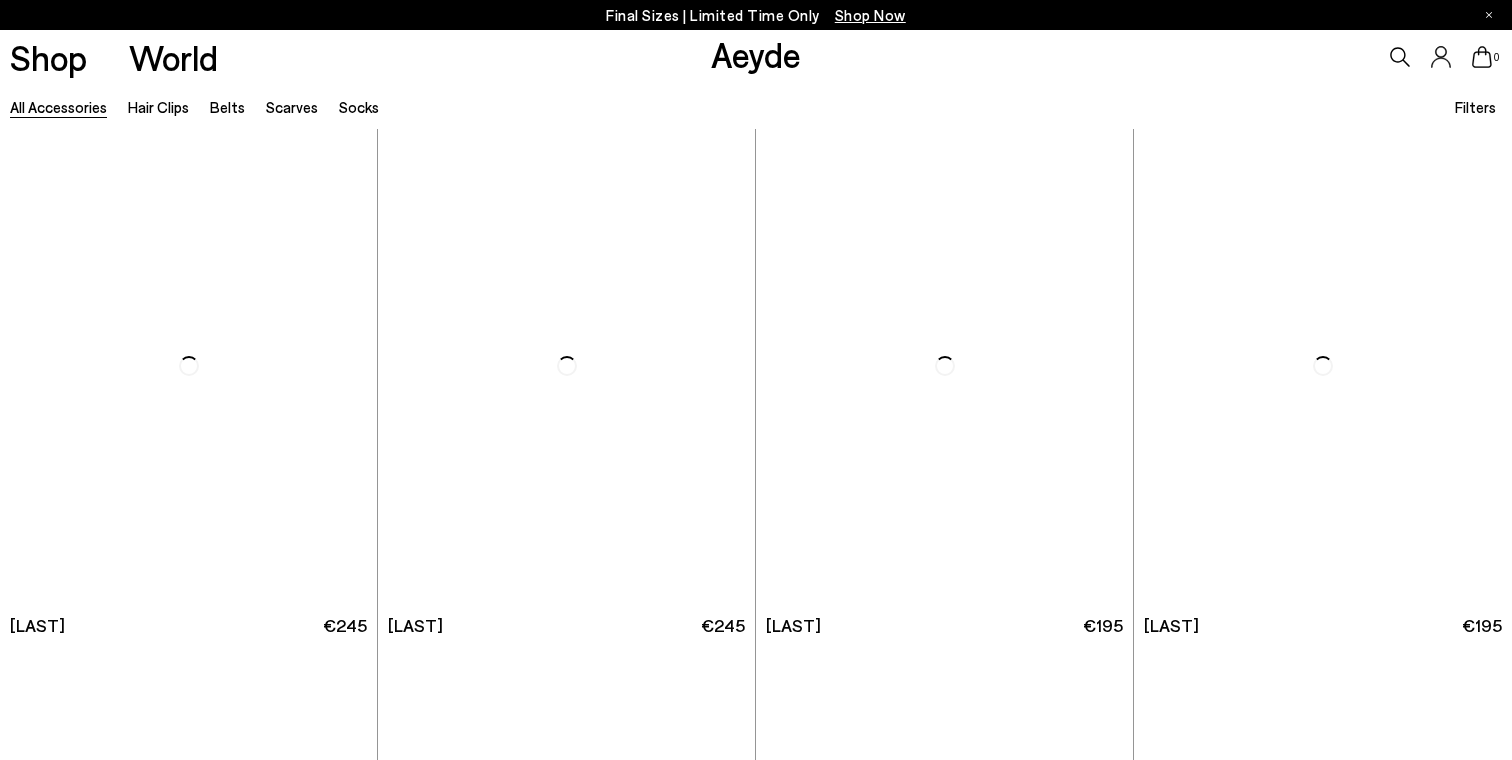 scroll, scrollTop: 0, scrollLeft: 0, axis: both 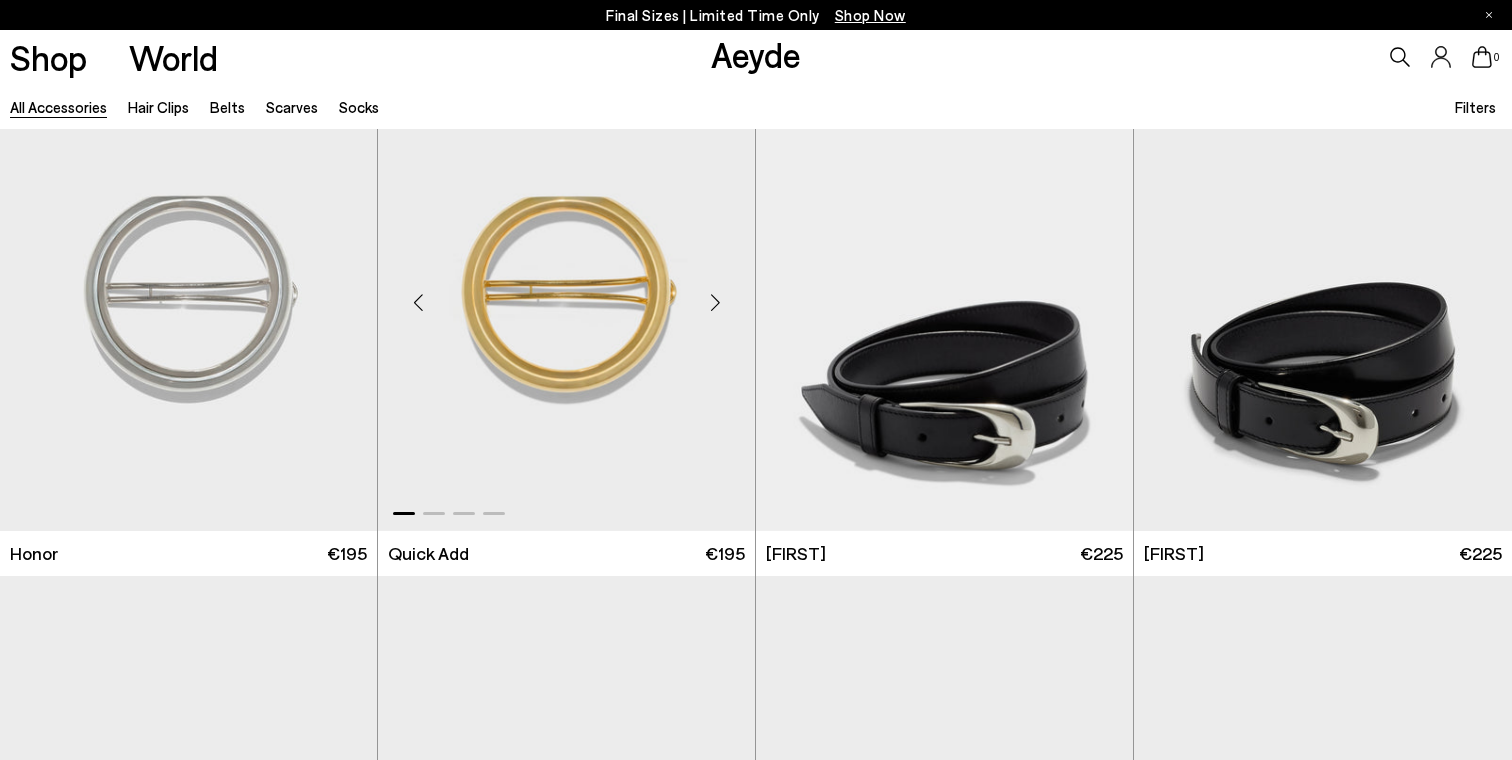 click at bounding box center (715, 302) 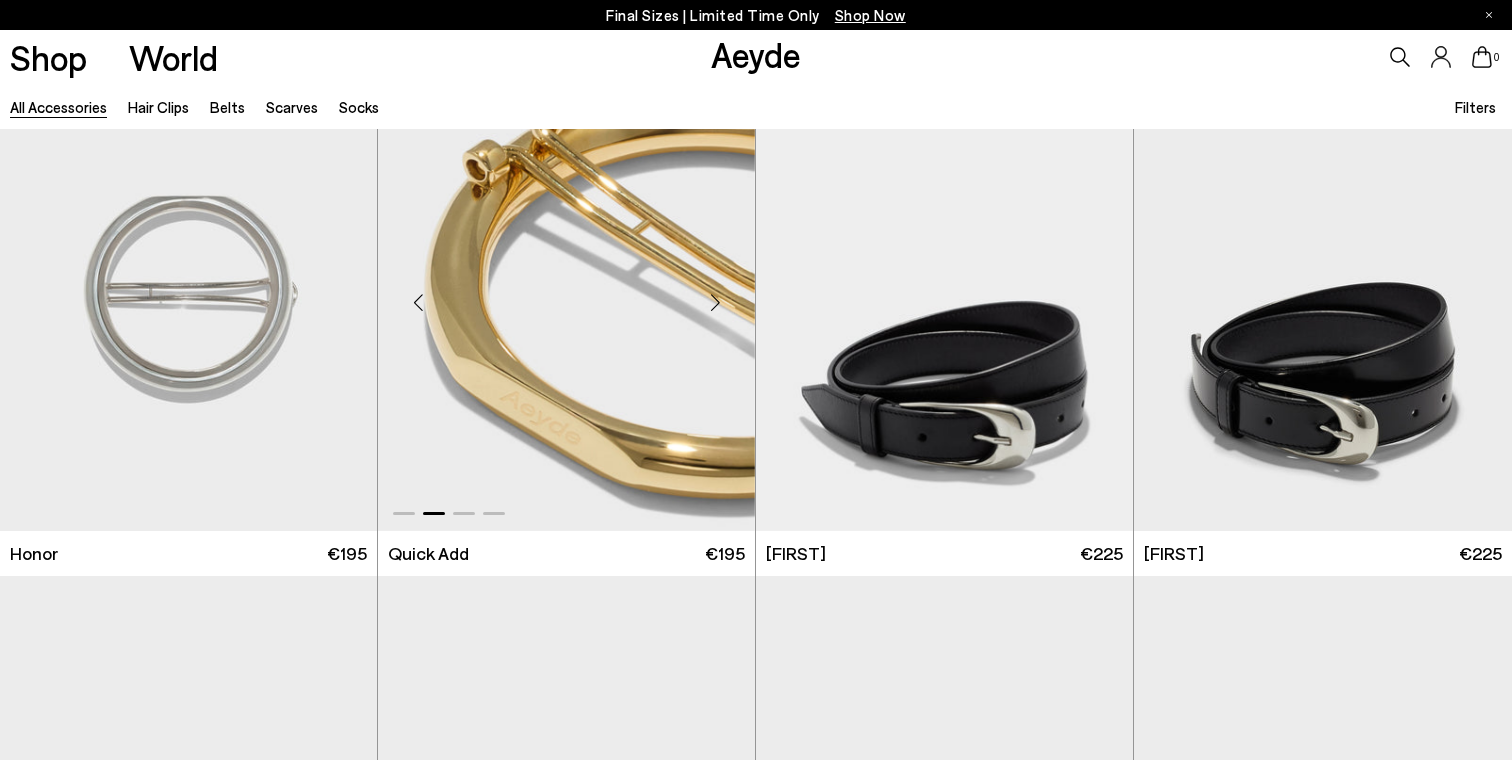 click at bounding box center (715, 302) 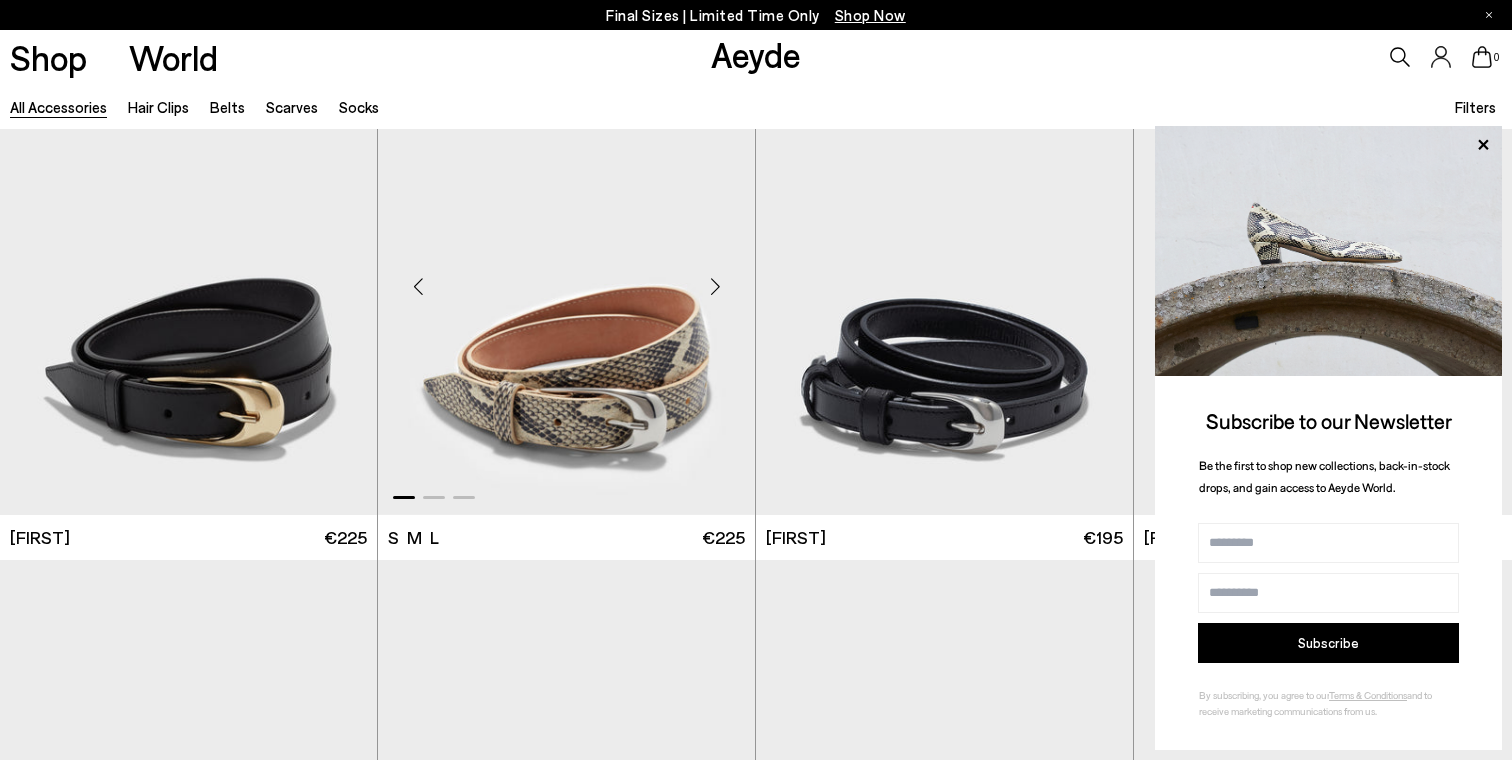 scroll, scrollTop: 2146, scrollLeft: 0, axis: vertical 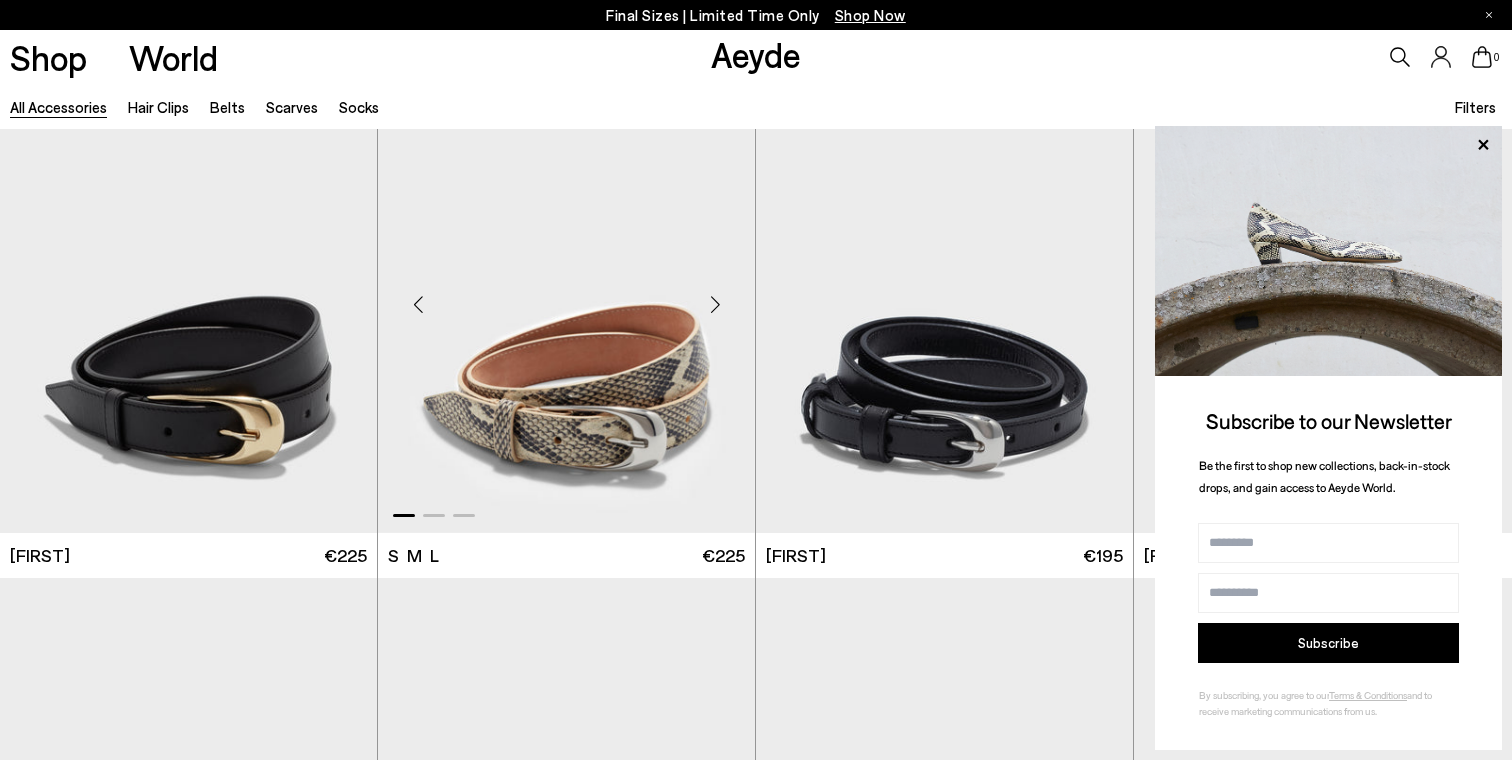 click at bounding box center (715, 304) 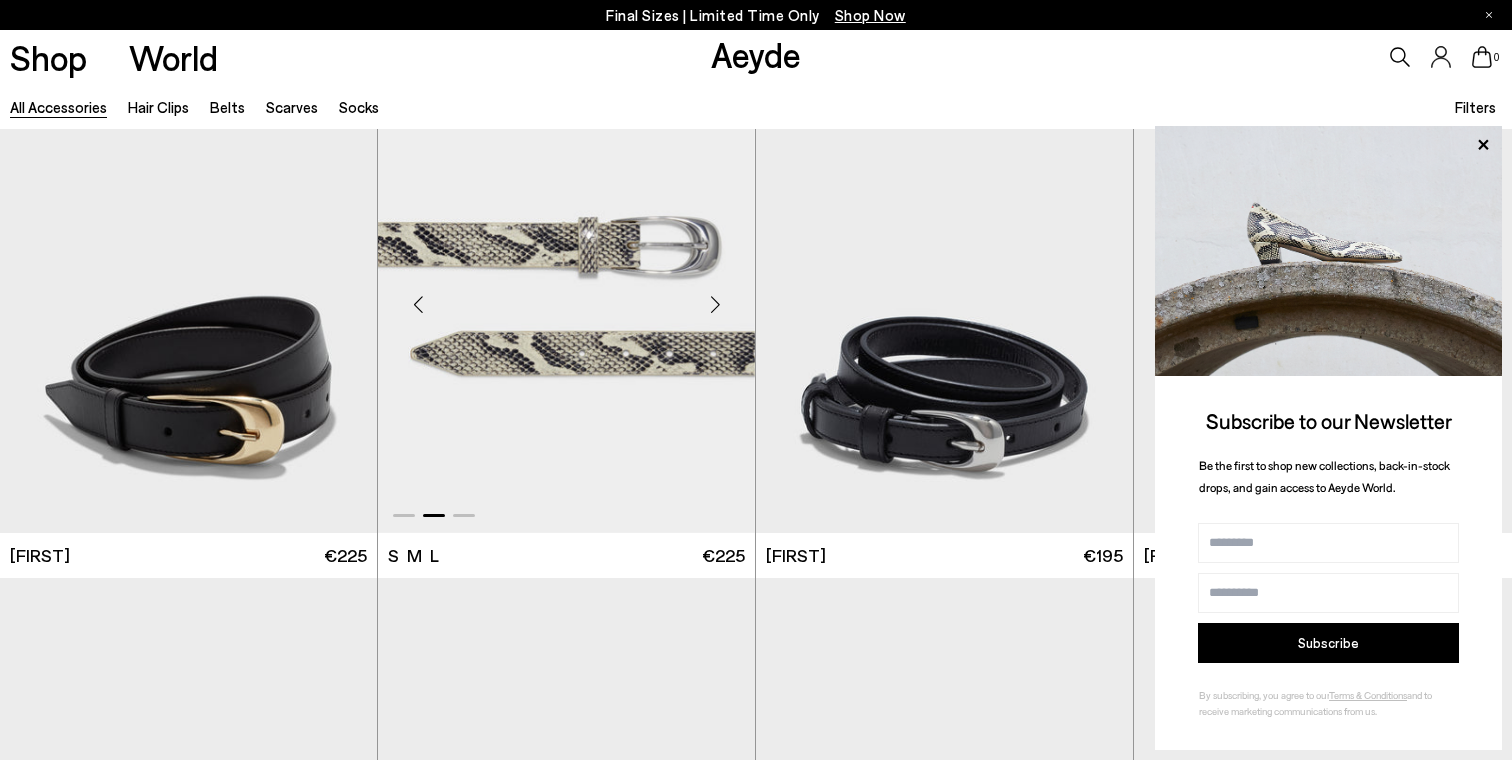 click at bounding box center (715, 304) 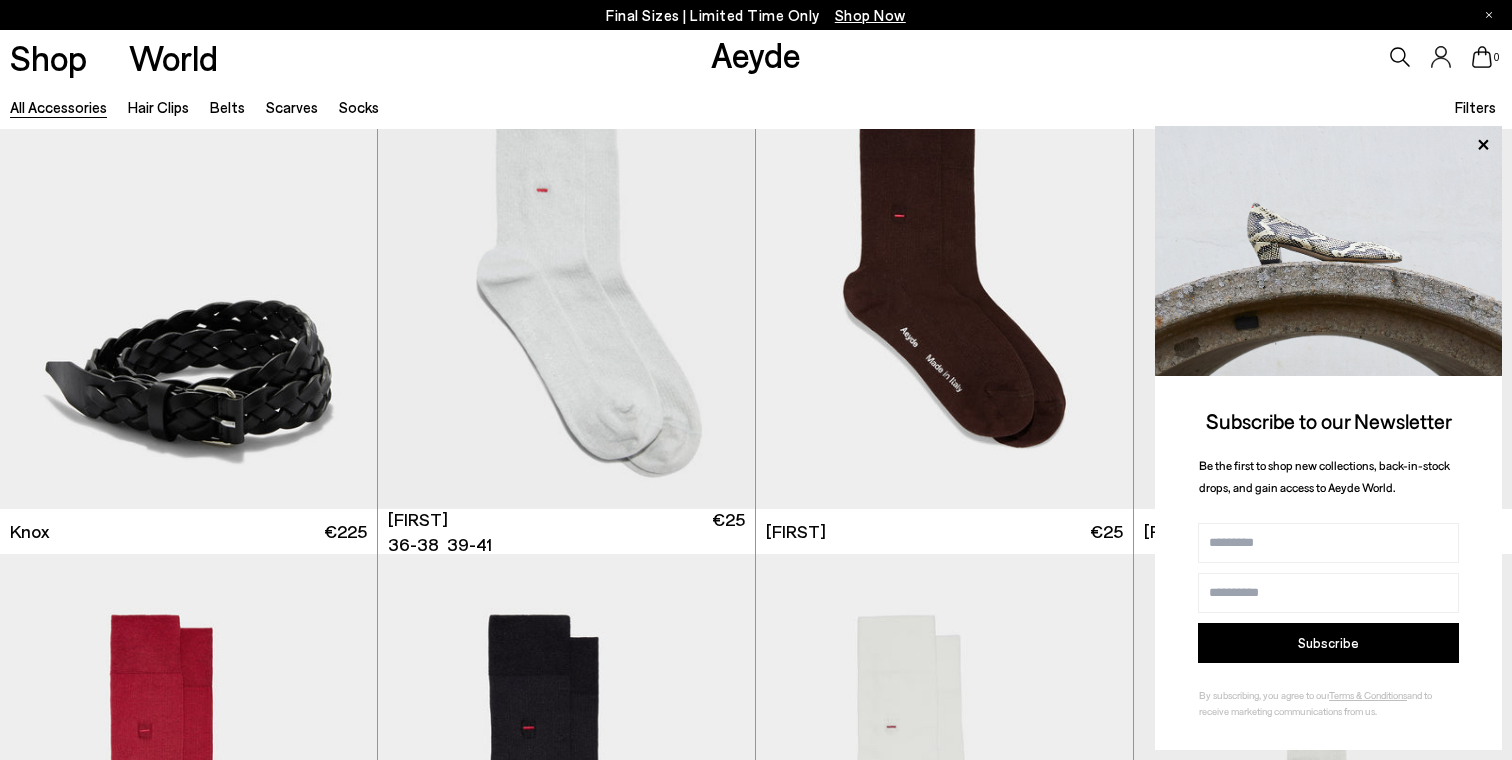 scroll, scrollTop: 3695, scrollLeft: 0, axis: vertical 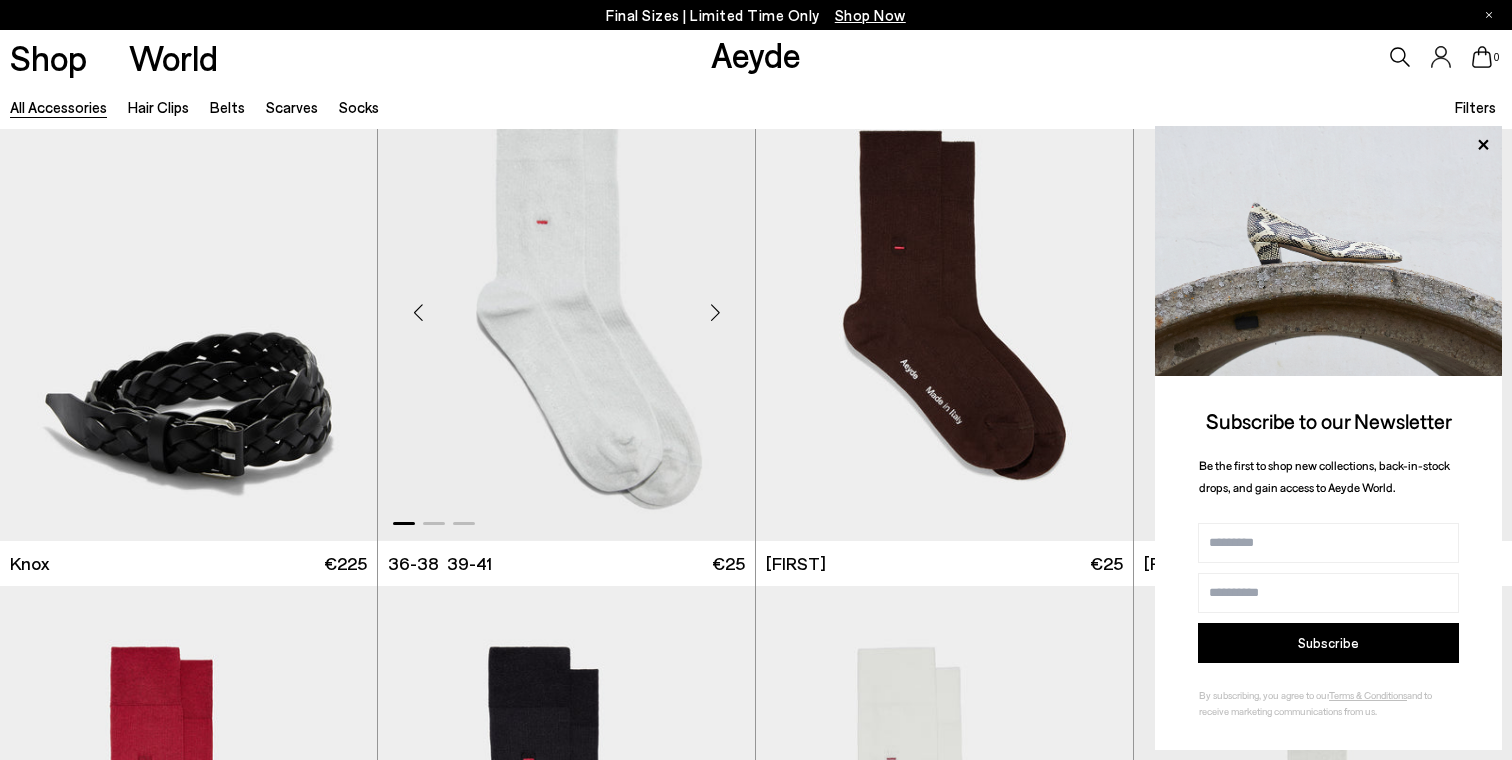 click at bounding box center (715, 312) 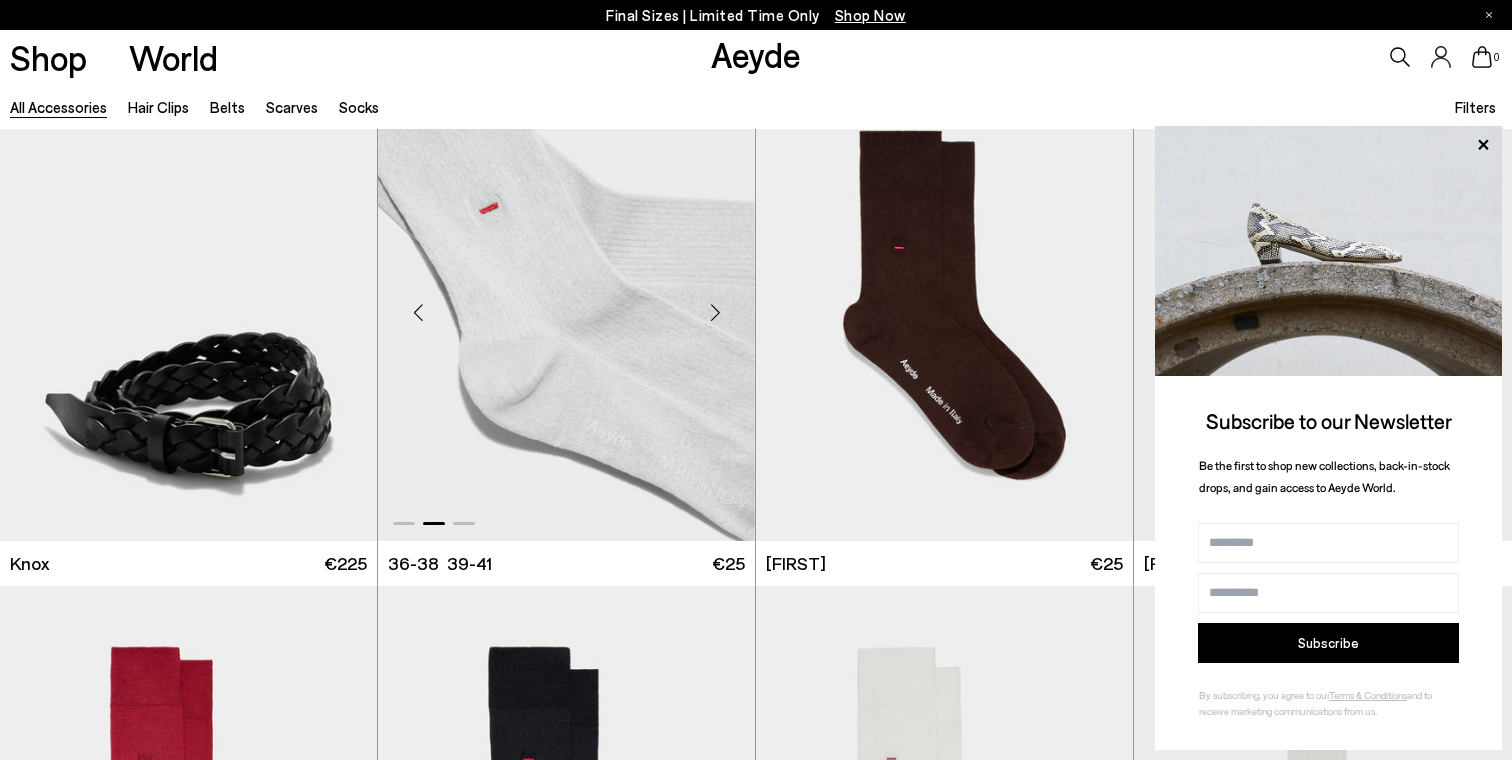 click at bounding box center (715, 312) 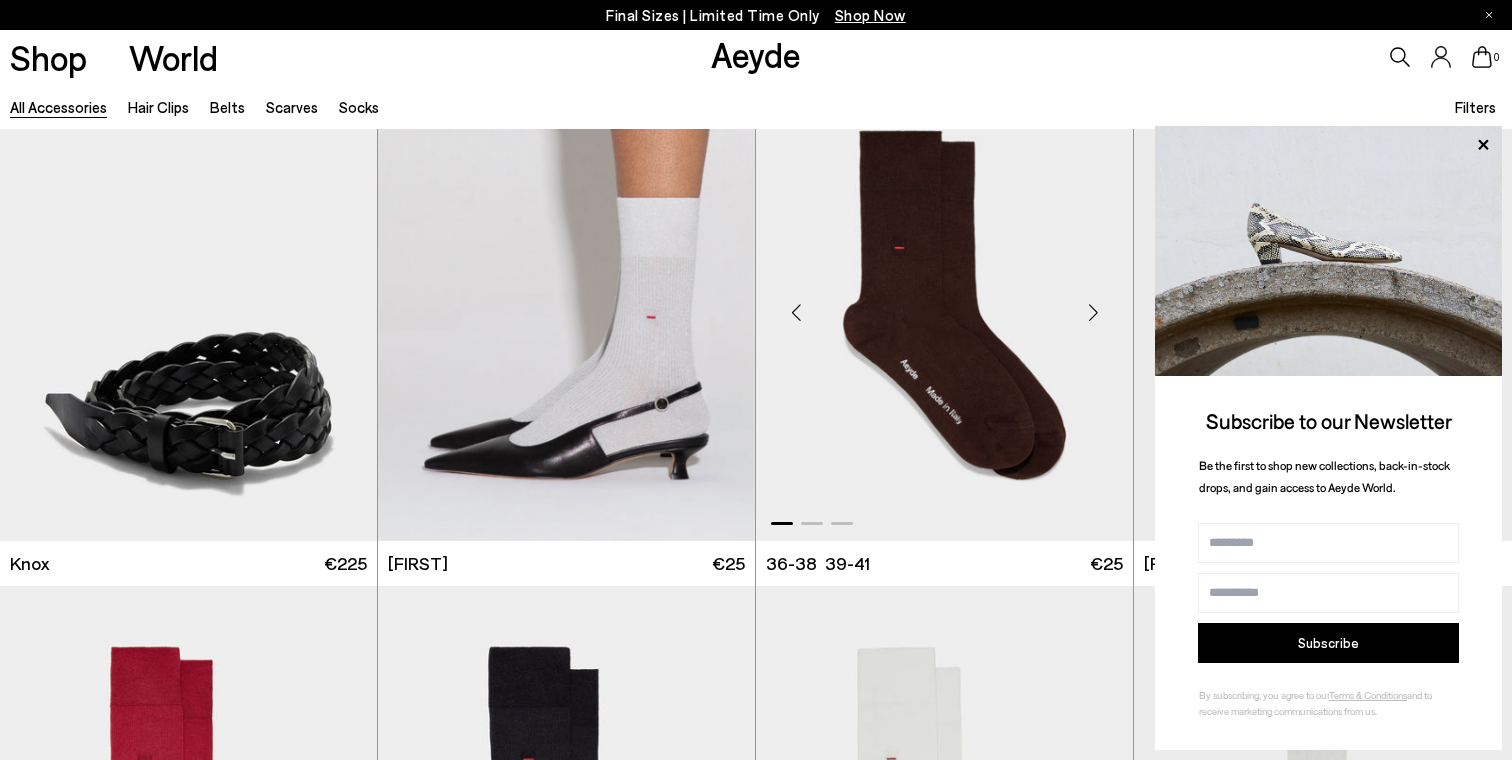 click at bounding box center (1093, 312) 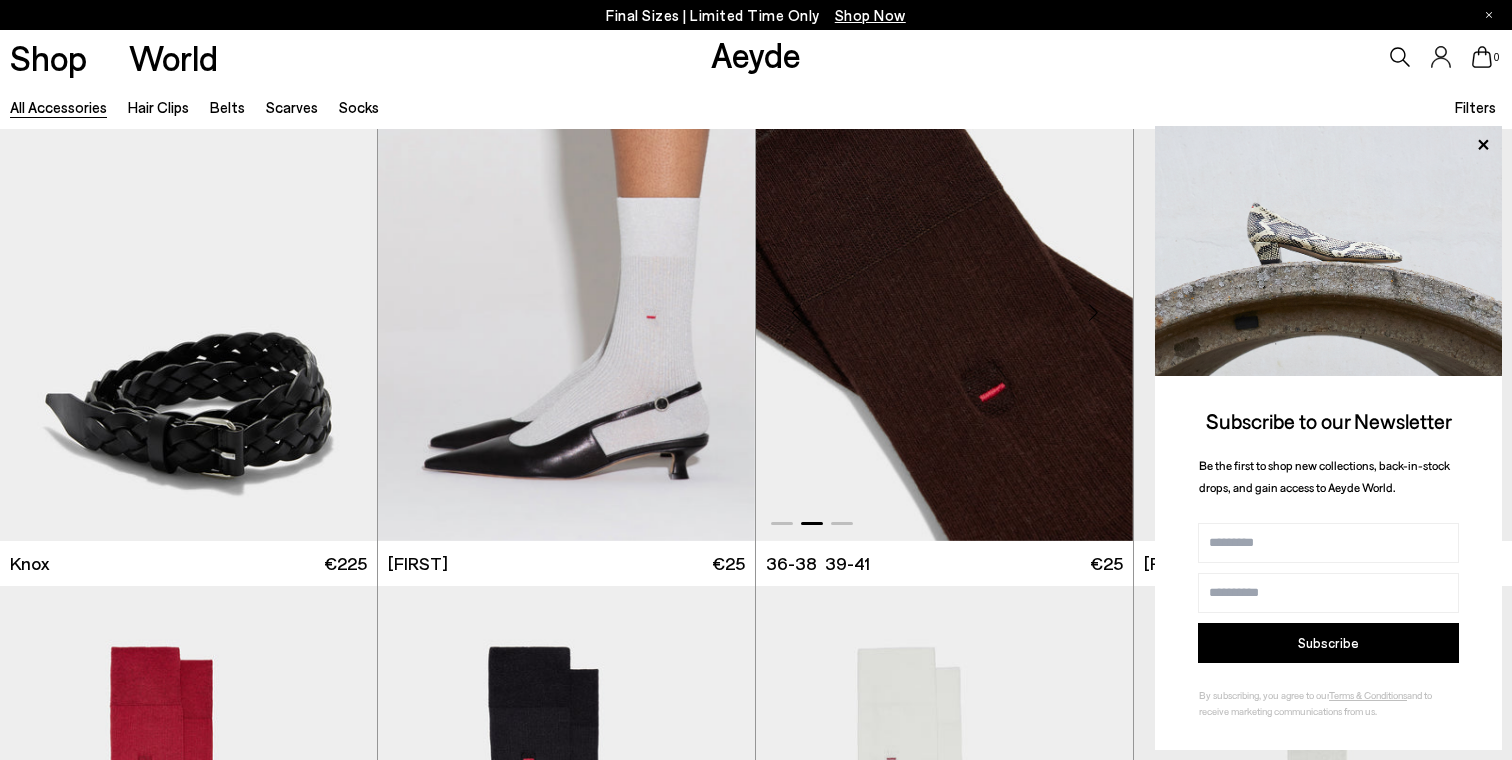 click at bounding box center (1093, 312) 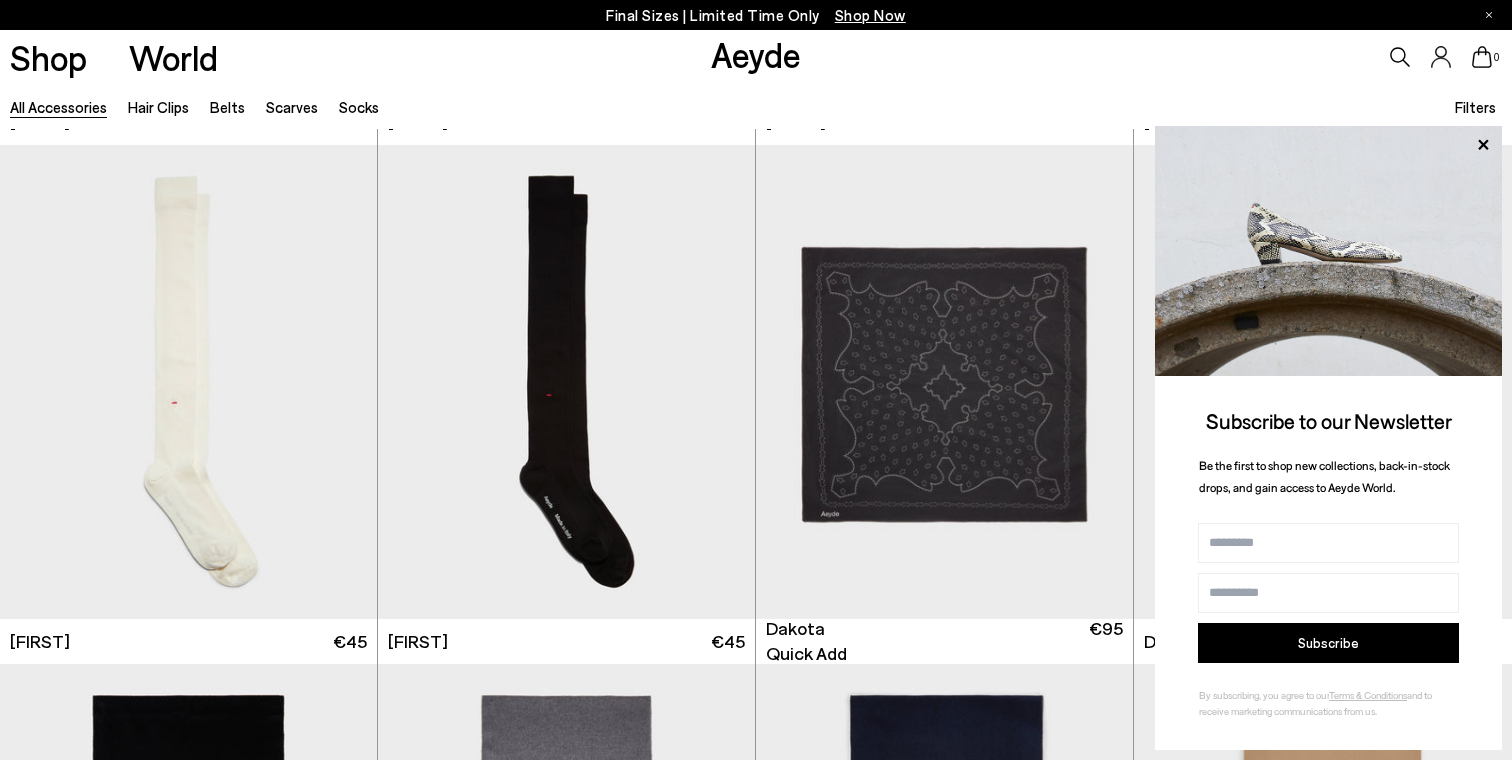 scroll, scrollTop: 4662, scrollLeft: 0, axis: vertical 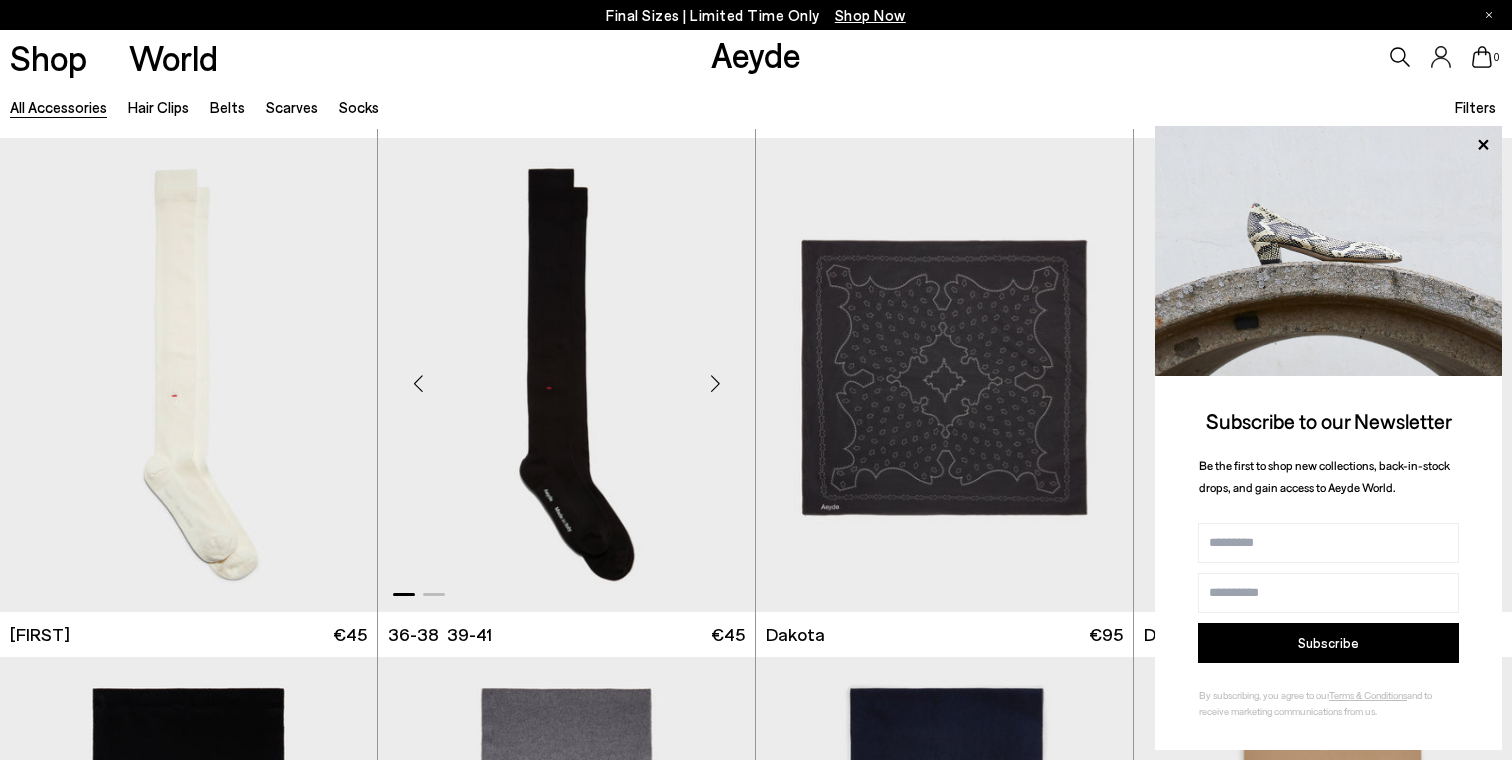 click at bounding box center (715, 383) 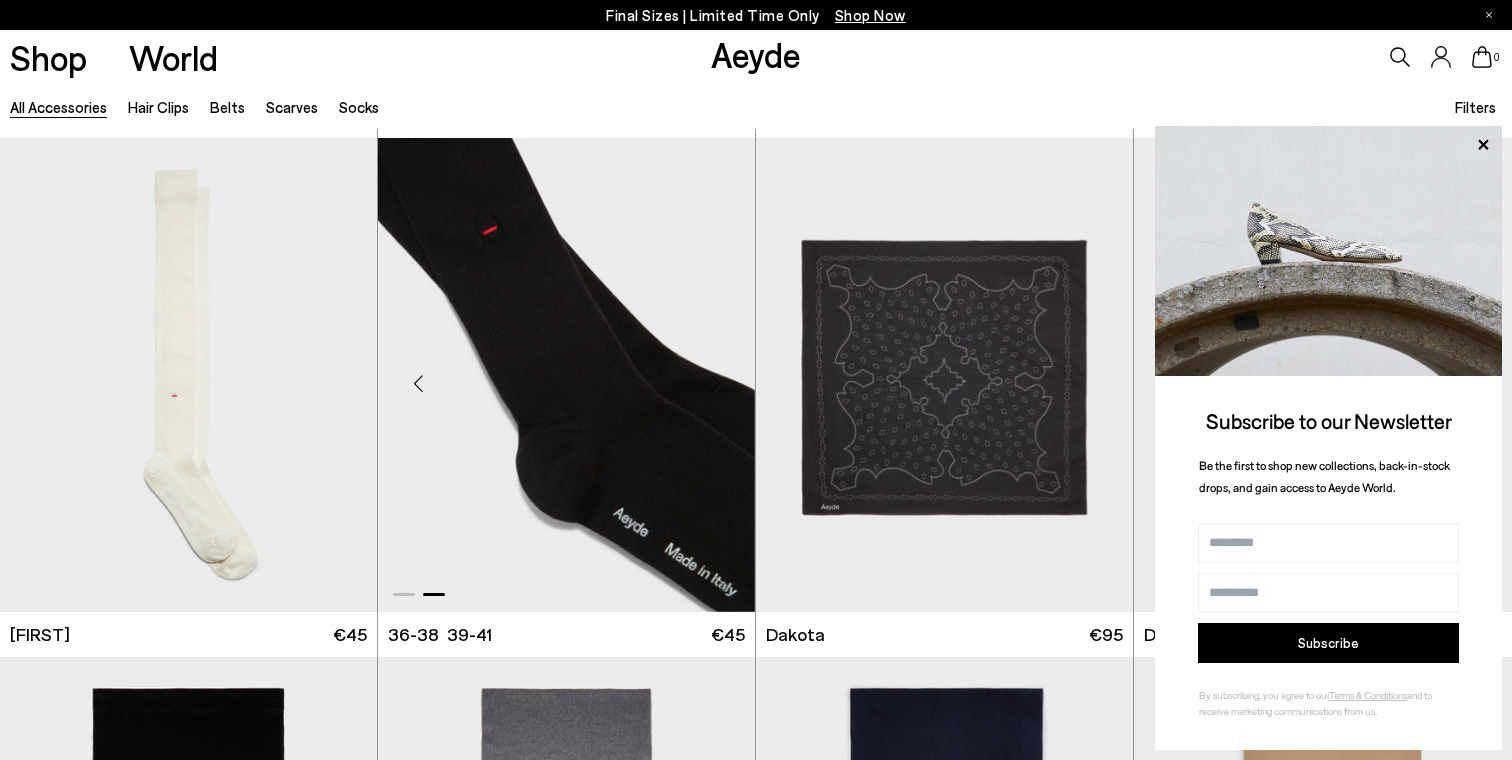 click at bounding box center [715, 383] 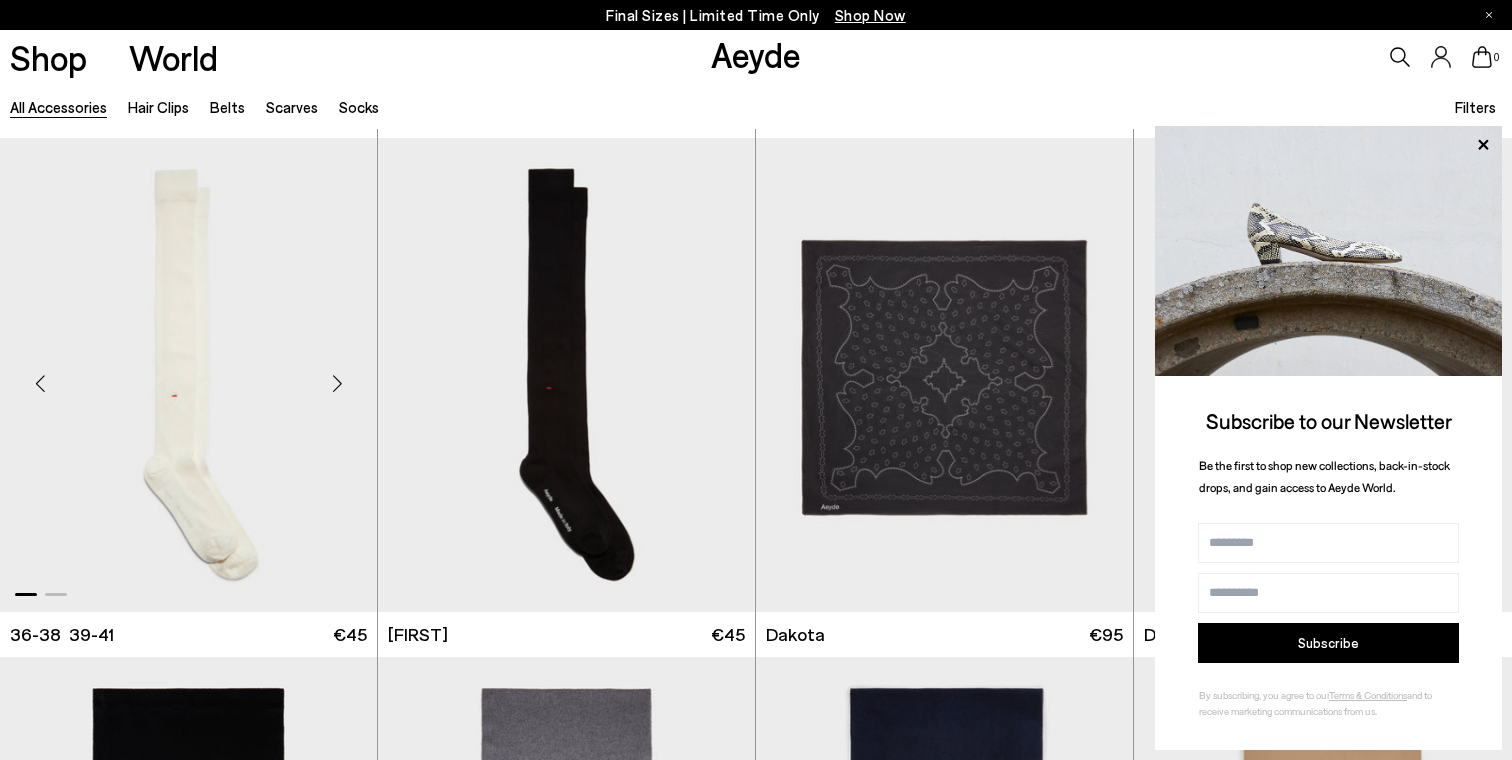 click at bounding box center (337, 383) 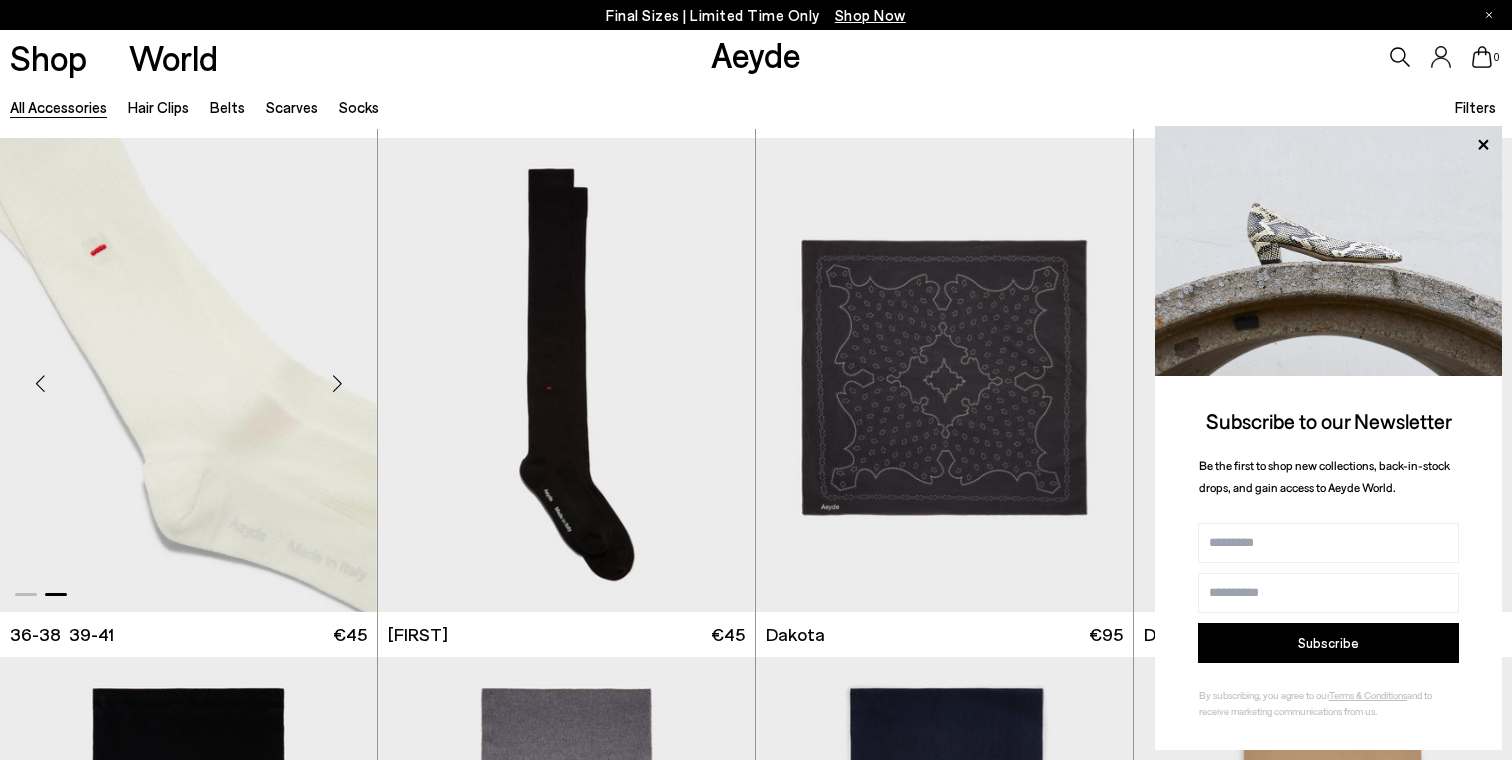 click at bounding box center [337, 383] 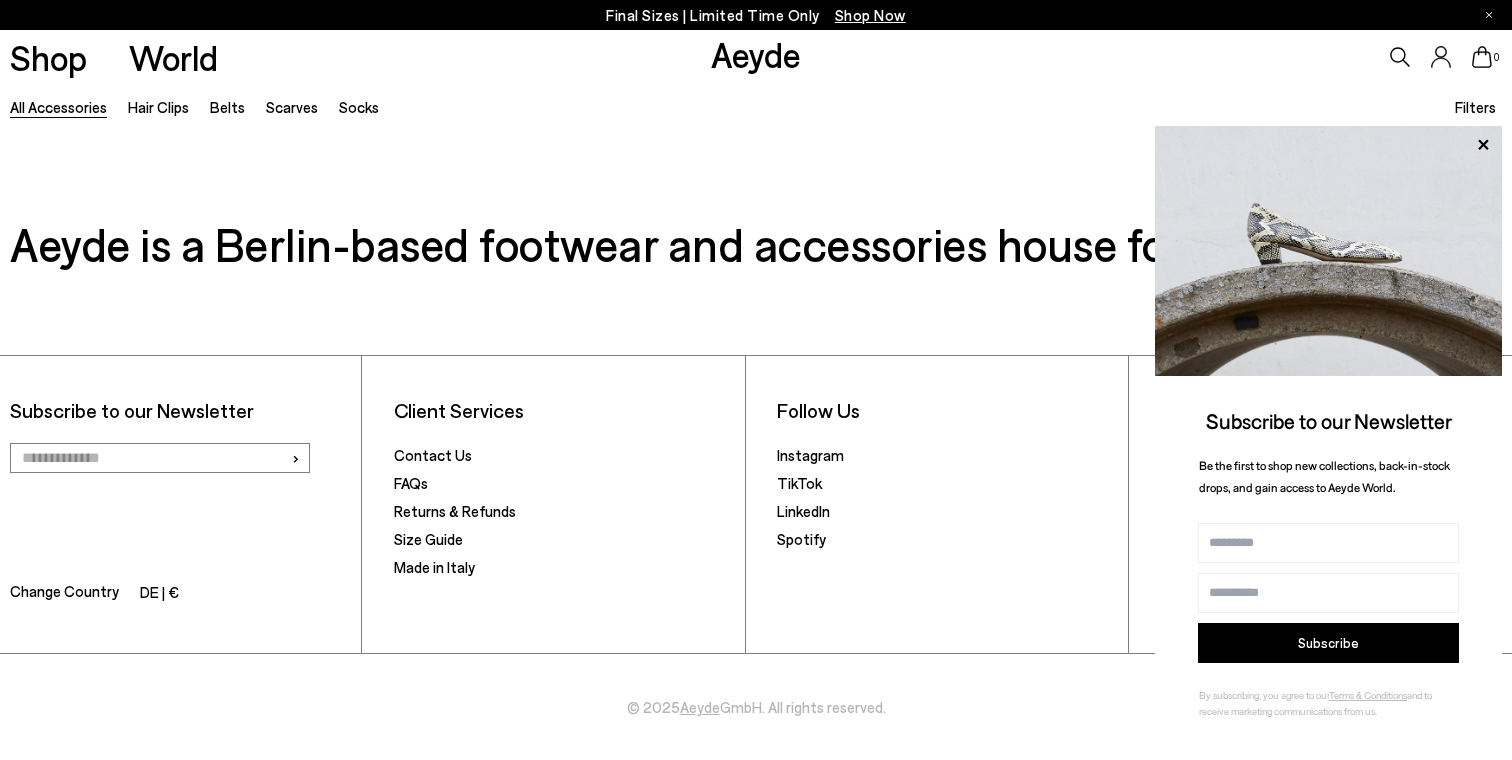 scroll, scrollTop: 6245, scrollLeft: 0, axis: vertical 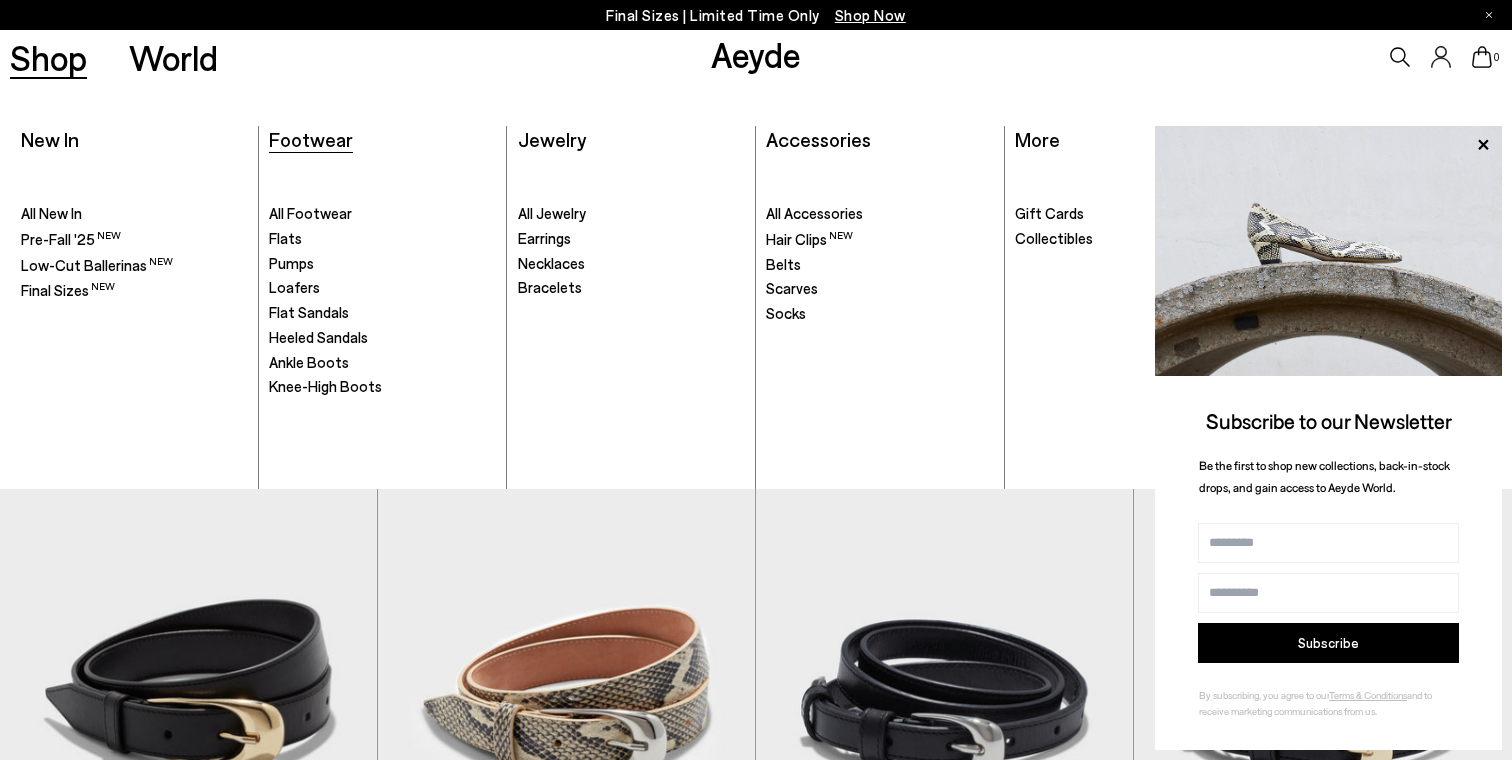 click on "Footwear" at bounding box center [311, 139] 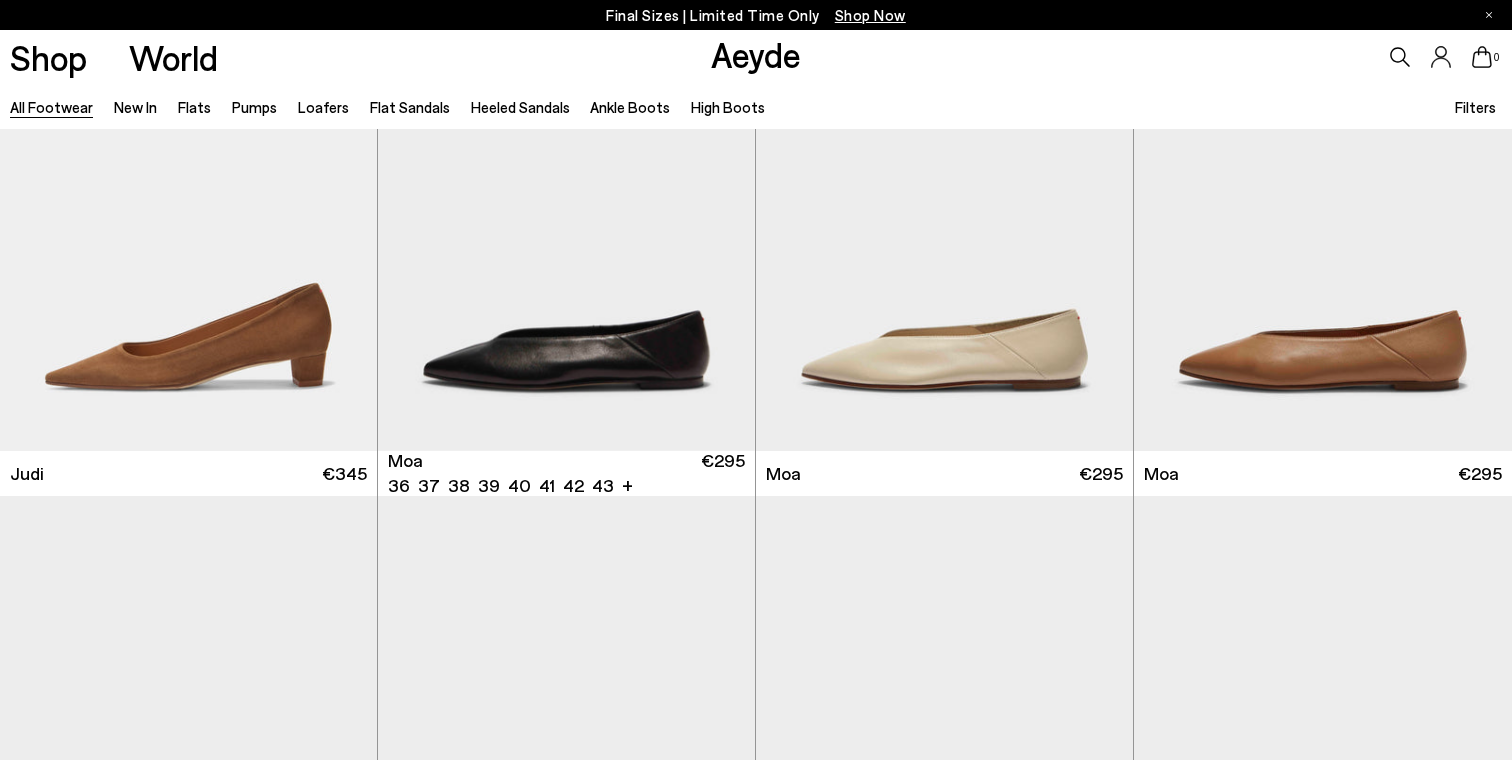 scroll, scrollTop: 5391, scrollLeft: 0, axis: vertical 